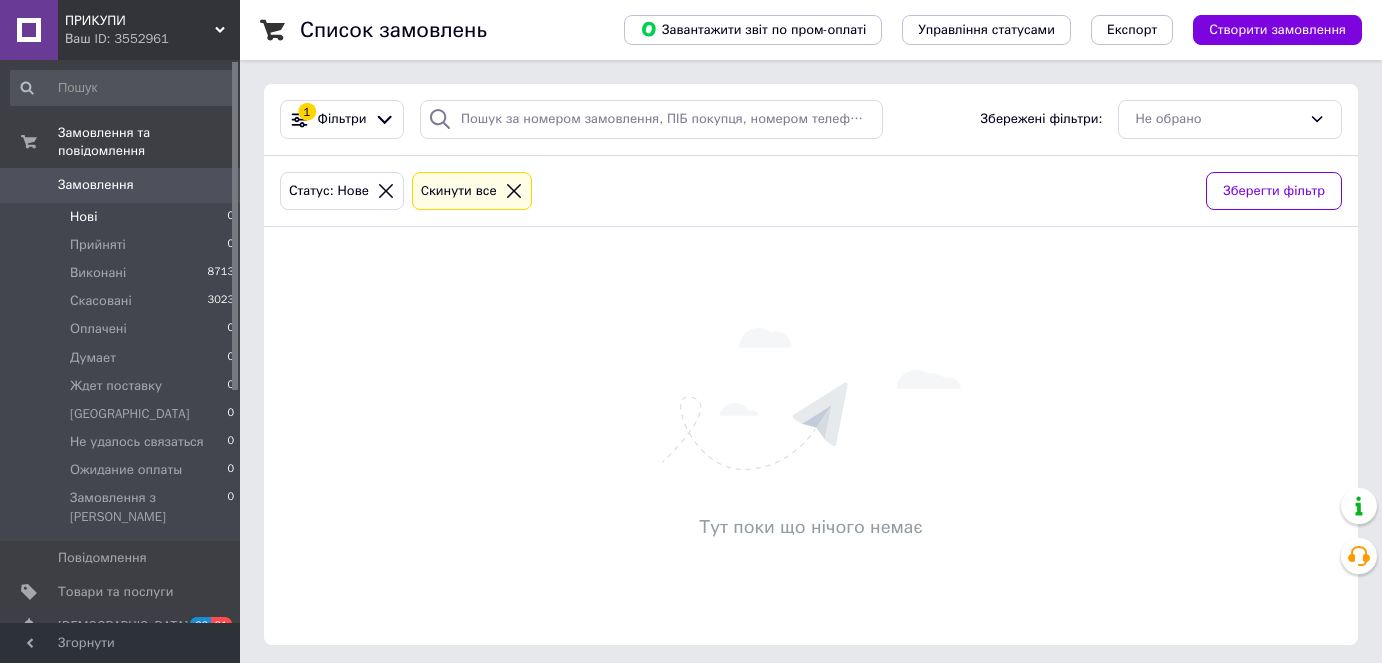 scroll, scrollTop: 0, scrollLeft: 0, axis: both 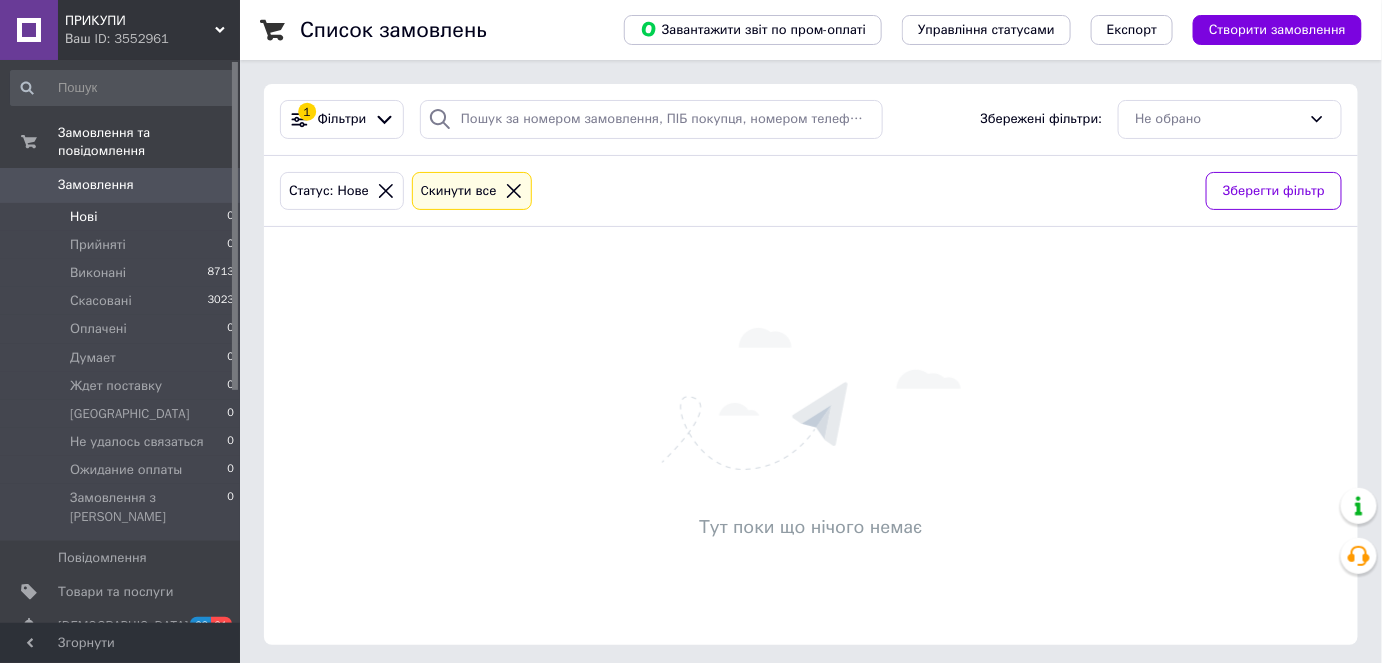 click on "Нові" at bounding box center [83, 217] 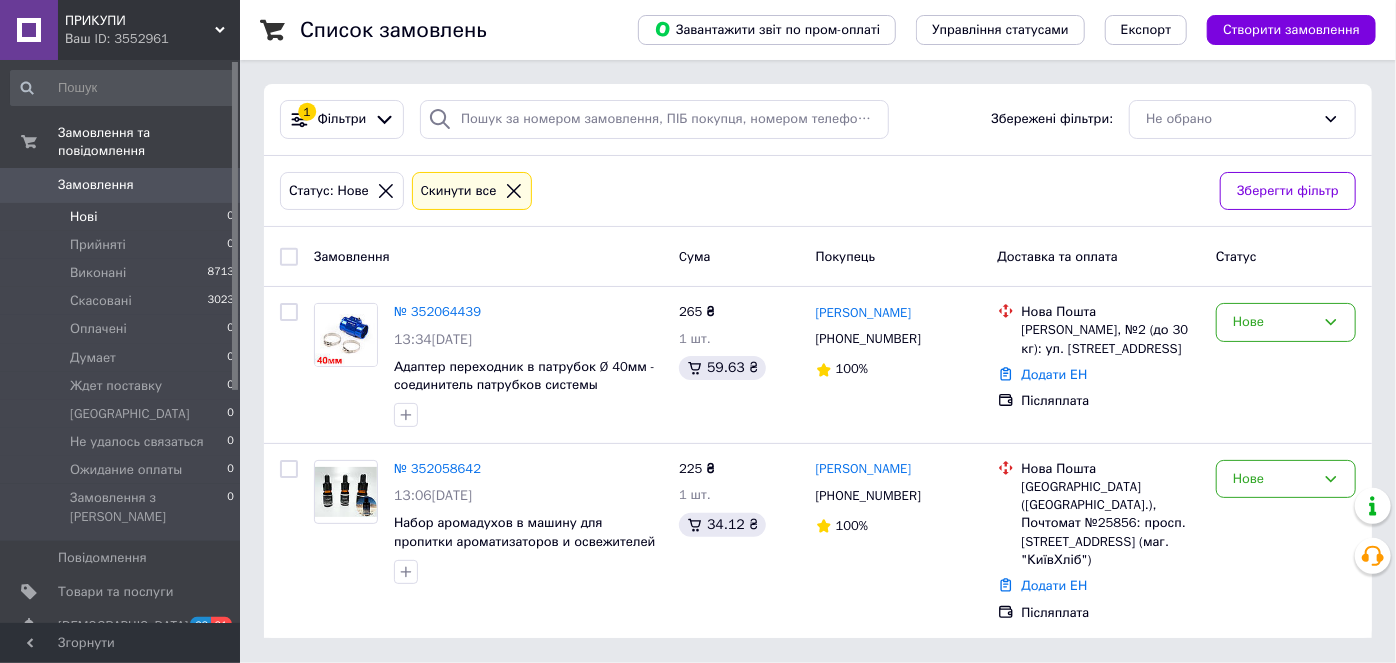click on "ПРИКУПИ Ваш ID: 3552961 Сайт ПРИКУПИ Кабінет покупця Перевірити стан системи Сторінка на порталі Довідка Вийти Замовлення та повідомлення Замовлення 0 Нові 0 Прийняті 0 Виконані 8713 Скасовані 3023 Оплачені 0 Думает 0 Ждет поставку 0 Киев 0 Не удалось связаться 0 Ожидание оплаты 0 Замовлення з [PERSON_NAME] 0 Повідомлення 0 Товари та послуги Сповіщення 63 61 Показники роботи компанії Панель управління Відгуки Клієнти Каталог ProSale Аналітика Управління сайтом Гаманець компанії [PERSON_NAME] Тарифи та рахунки Prom топ" at bounding box center [698, 331] 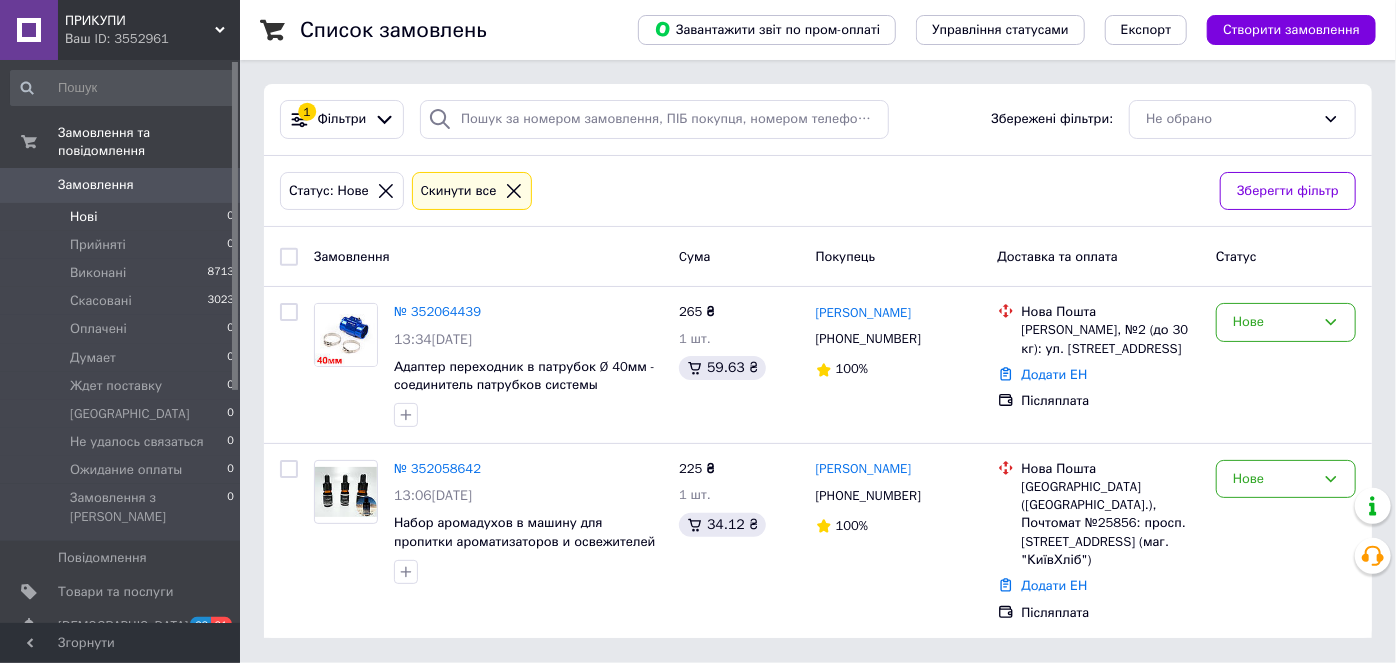 click on "Список замовлень   Завантажити звіт по пром-оплаті Управління статусами Експорт Створити замовлення 1 Фільтри Збережені фільтри: Не обрано Статус: Нове Cкинути все Зберегти фільтр Замовлення Cума Покупець Доставка та оплата Статус № 352064439 13:34[DATE] Адаптер переходник в патрубок Ø 40мм - соединитель патрубков системы охлаждения для датчика температуры ОЖ 265 ₴ 1 шт. 59.63 ₴ [PERSON_NAME] Професор [PHONE_NUMBER] 100% Нова Пошта [PERSON_NAME], №2 (до 30 кг): ул. [STREET_ADDRESS] Додати ЕН Післяплата Нове № 352058642 13:06[DATE] 225 ₴ 1 шт. 34.12 ₴ [PERSON_NAME] [PHONE_NUMBER] 100% Нова Пошта Додати ЕН Післяплата" at bounding box center (818, 331) 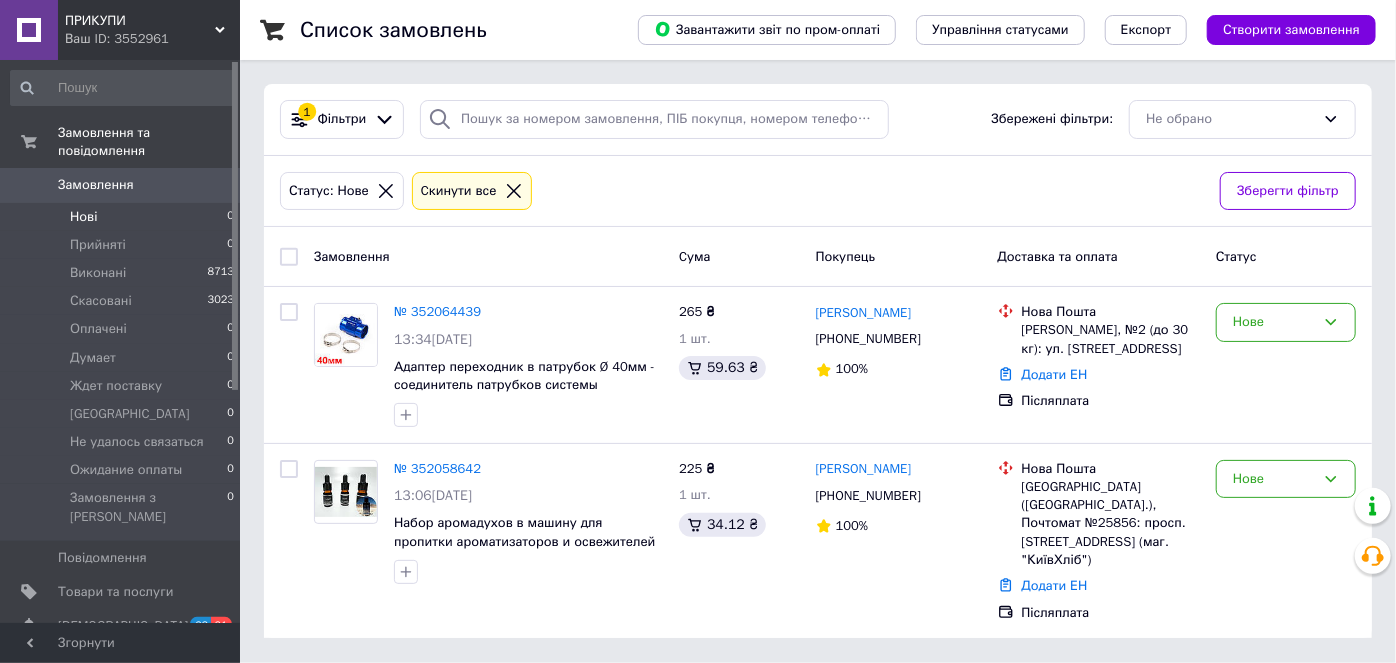 click on "Список замовлень   Завантажити звіт по пром-оплаті Управління статусами Експорт Створити замовлення 1 Фільтри Збережені фільтри: Не обрано Статус: Нове Cкинути все Зберегти фільтр Замовлення Cума Покупець Доставка та оплата Статус № 352064439 13:34[DATE] Адаптер переходник в патрубок Ø 40мм - соединитель патрубков системы охлаждения для датчика температуры ОЖ 265 ₴ 1 шт. 59.63 ₴ [PERSON_NAME] Професор [PHONE_NUMBER] 100% Нова Пошта [PERSON_NAME], №2 (до 30 кг): ул. [STREET_ADDRESS] Додати ЕН Післяплата Нове № 352058642 13:06[DATE] 225 ₴ 1 шт. 34.12 ₴ [PERSON_NAME] [PHONE_NUMBER] 100% Нова Пошта Додати ЕН Післяплата" at bounding box center (818, 331) 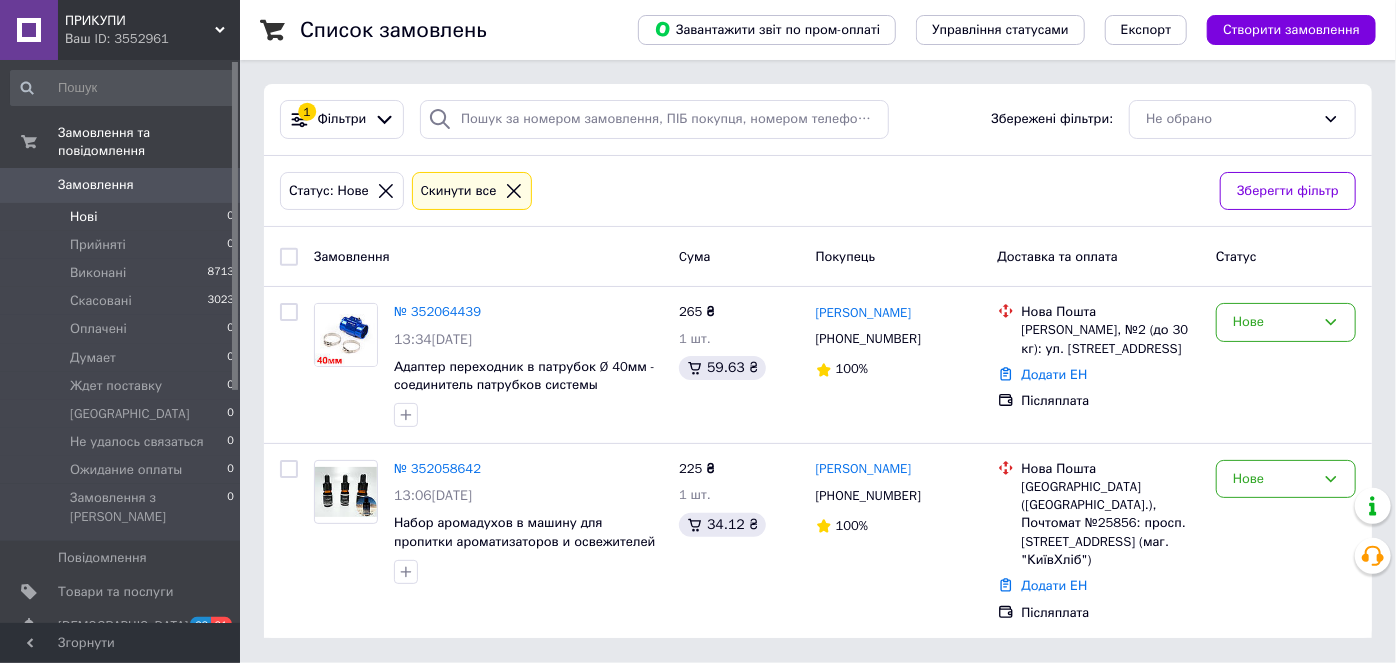 click on "ПРИКУПИ Ваш ID: 3552961 Сайт ПРИКУПИ Кабінет покупця Перевірити стан системи Сторінка на порталі Довідка Вийти Замовлення та повідомлення Замовлення 0 Нові 0 Прийняті 0 Виконані 8713 Скасовані 3023 Оплачені 0 Думает 0 Ждет поставку 0 Киев 0 Не удалось связаться 0 Ожидание оплаты 0 Замовлення з [PERSON_NAME] 0 Повідомлення 0 Товари та послуги Сповіщення 63 61 Показники роботи компанії Панель управління Відгуки Клієнти Каталог ProSale Аналітика Управління сайтом Гаманець компанії [PERSON_NAME] Тарифи та рахунки Prom топ" at bounding box center [698, 331] 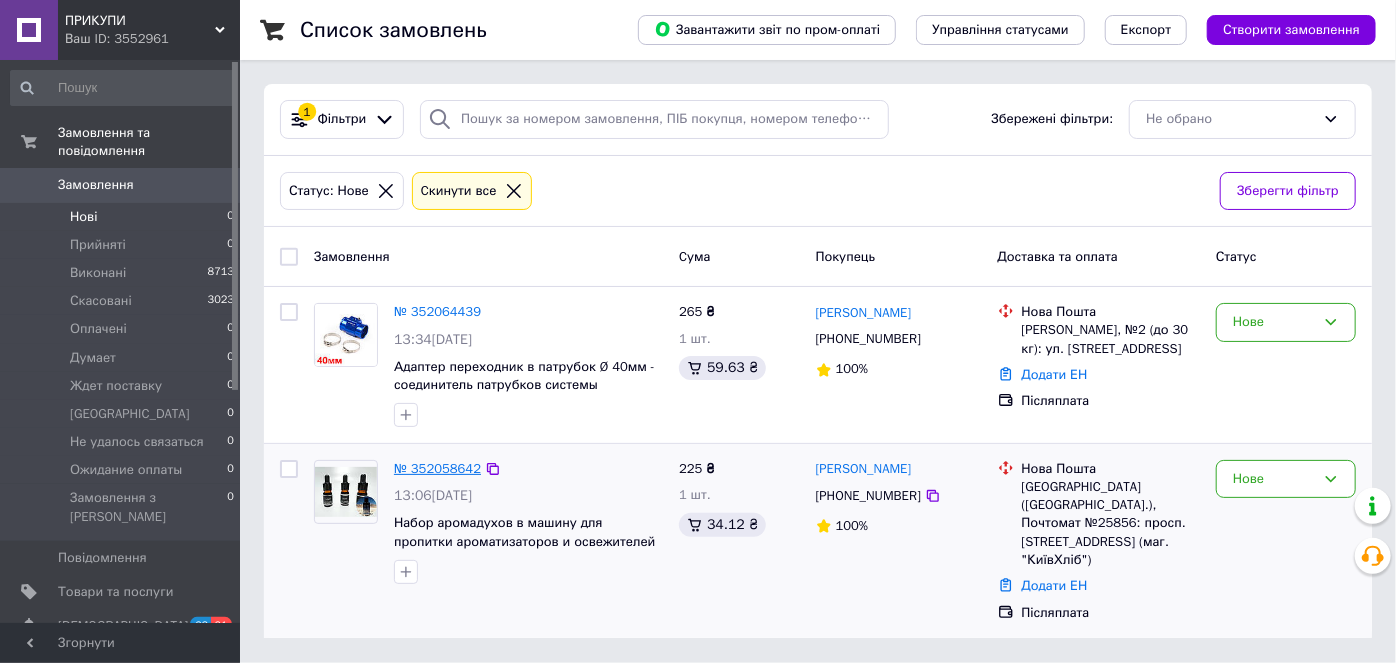 click on "№ 352058642" at bounding box center [437, 468] 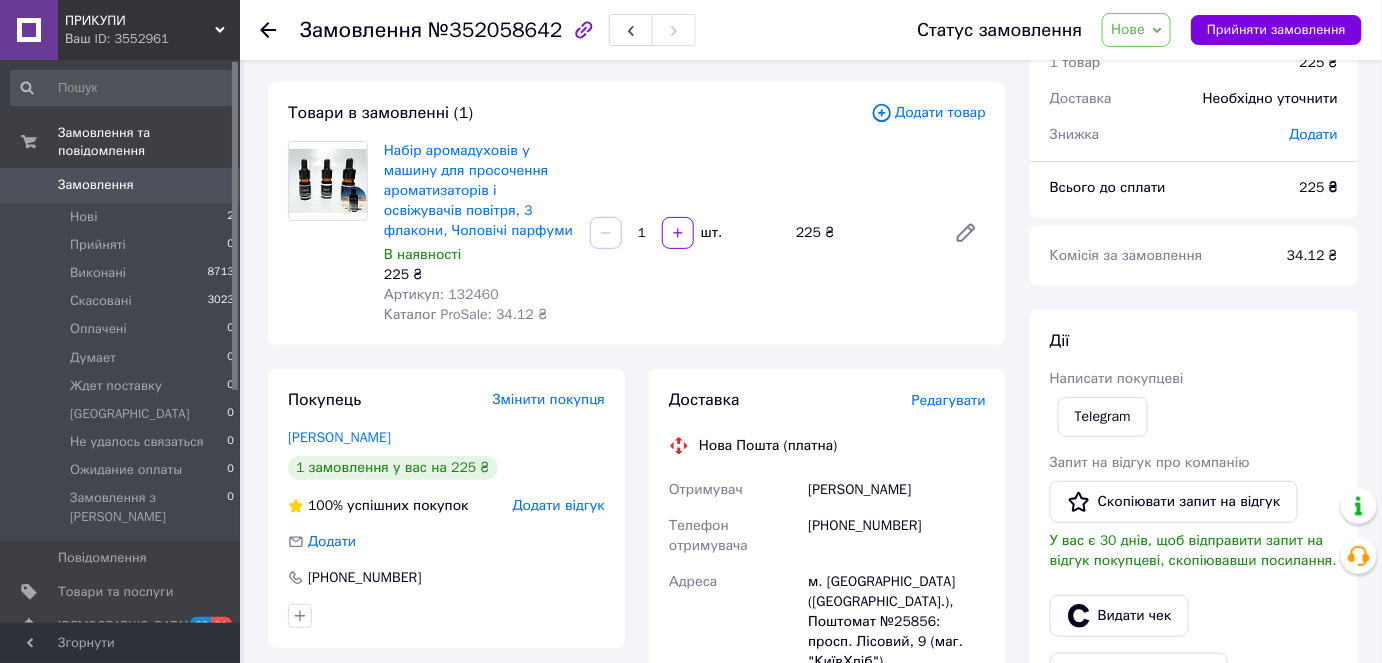 scroll, scrollTop: 0, scrollLeft: 0, axis: both 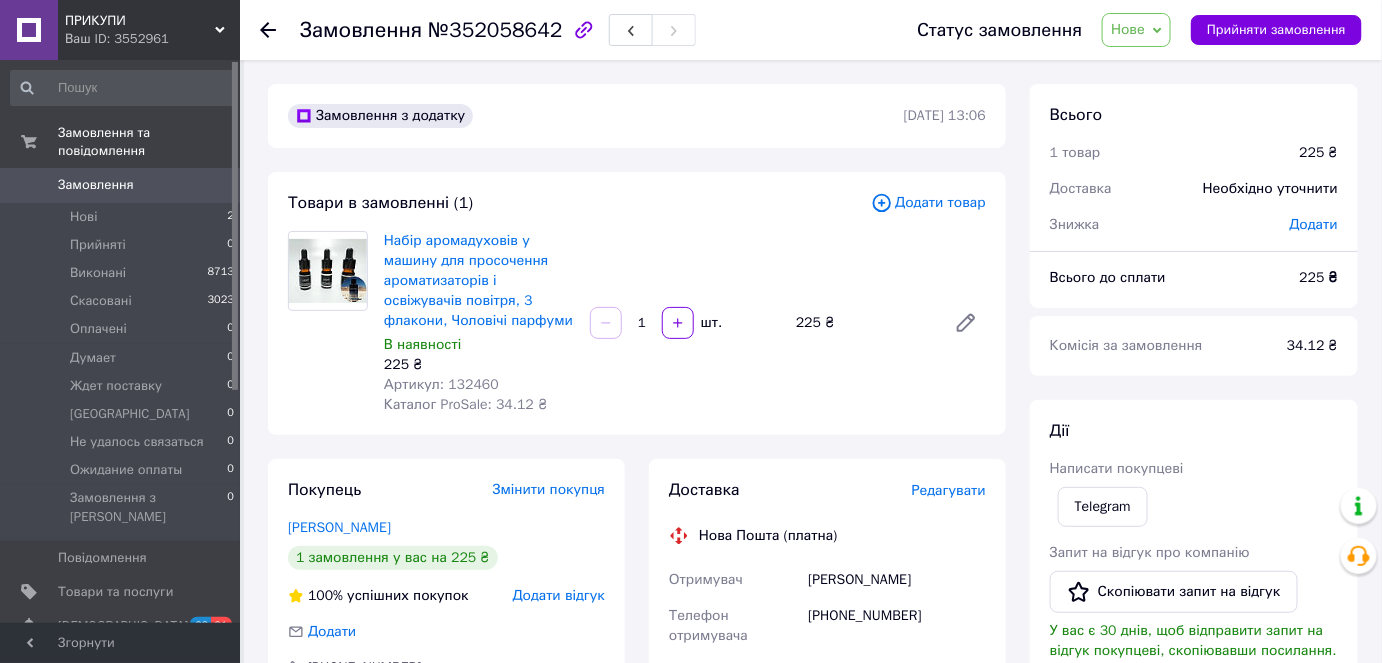 click 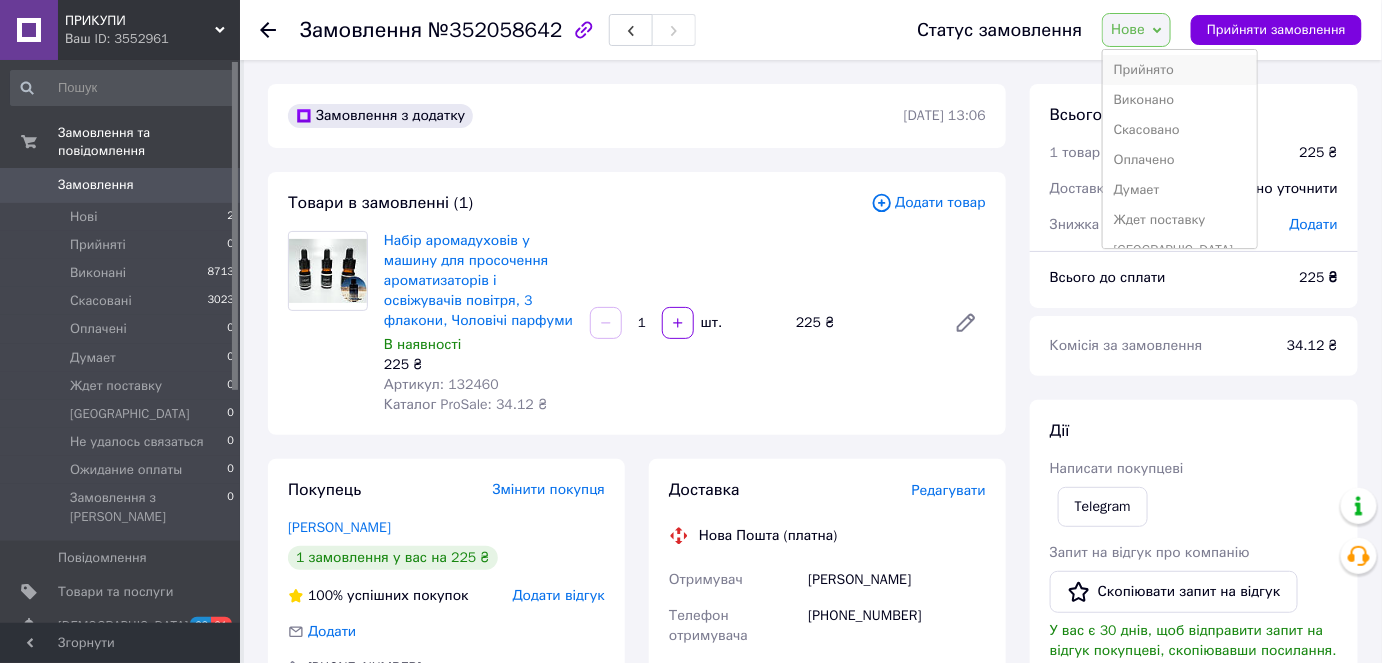 click on "Прийнято" at bounding box center [1180, 70] 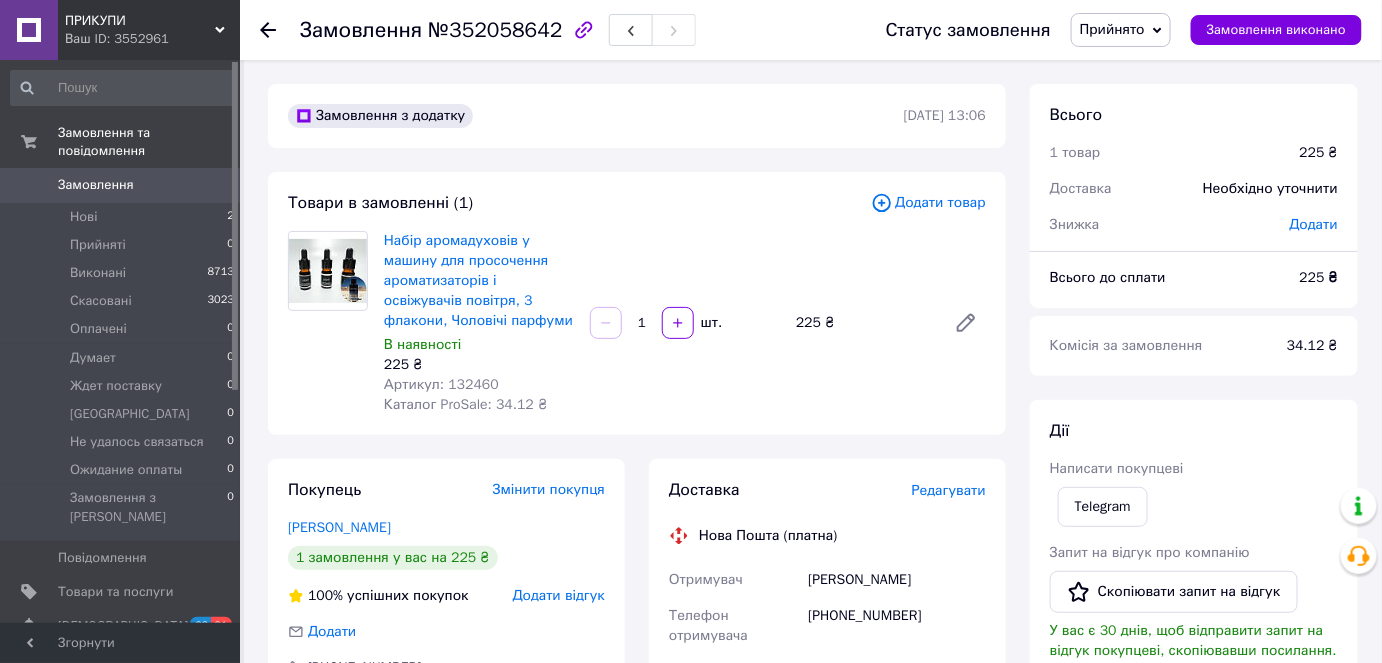 drag, startPoint x: 93, startPoint y: 198, endPoint x: 400, endPoint y: 262, distance: 313.60007 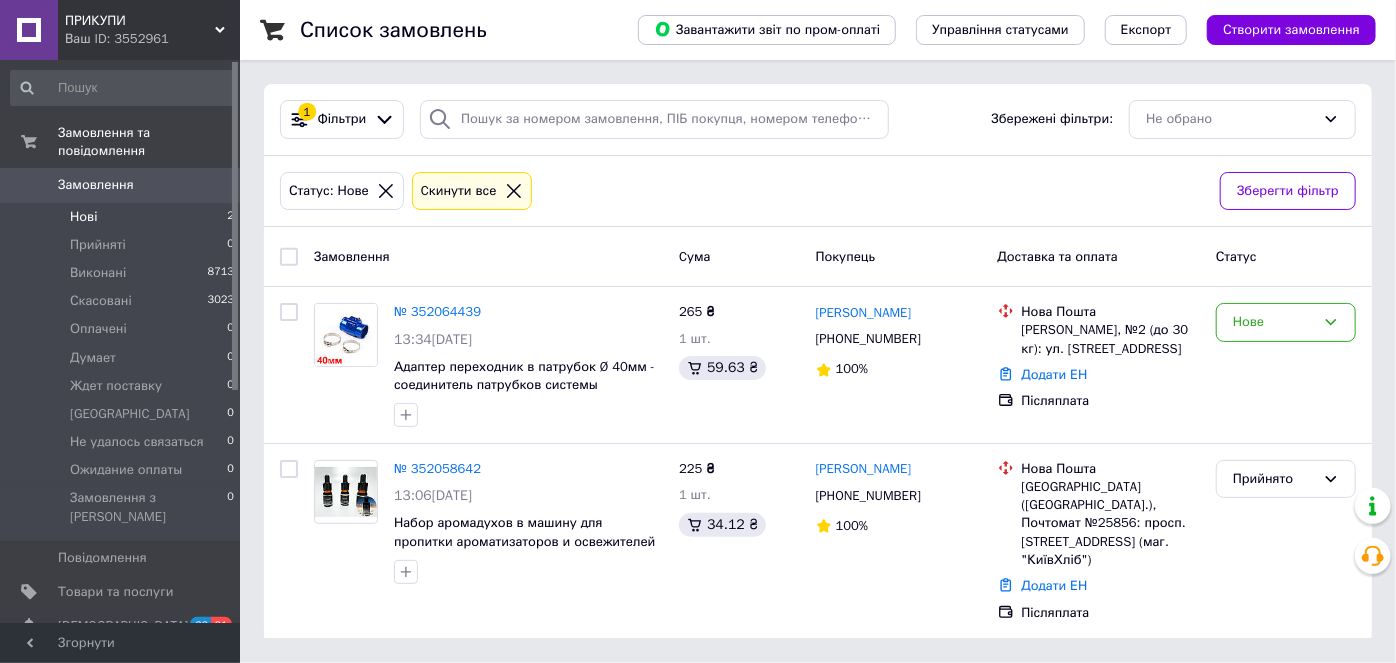 click on "Список замовлень   Завантажити звіт по пром-оплаті Управління статусами Експорт Створити замовлення 1 Фільтри Збережені фільтри: Не обрано Статус: Нове Cкинути все Зберегти фільтр Замовлення Cума Покупець Доставка та оплата Статус № 352064439 13:34[DATE] Адаптер переходник в патрубок Ø 40мм - соединитель патрубков системы охлаждения для датчика температуры ОЖ 265 ₴ 1 шт. 59.63 ₴ [PERSON_NAME] Професор [PHONE_NUMBER] 100% Нова Пошта [PERSON_NAME], №2 (до 30 кг): ул. [STREET_ADDRESS] Додати ЕН Післяплата Нове № 352058642 13:06[DATE] 225 ₴ 1 шт. 34.12 ₴ [PERSON_NAME] [PHONE_NUMBER] 100% Нова Пошта Додати ЕН Післяплата" at bounding box center [818, 331] 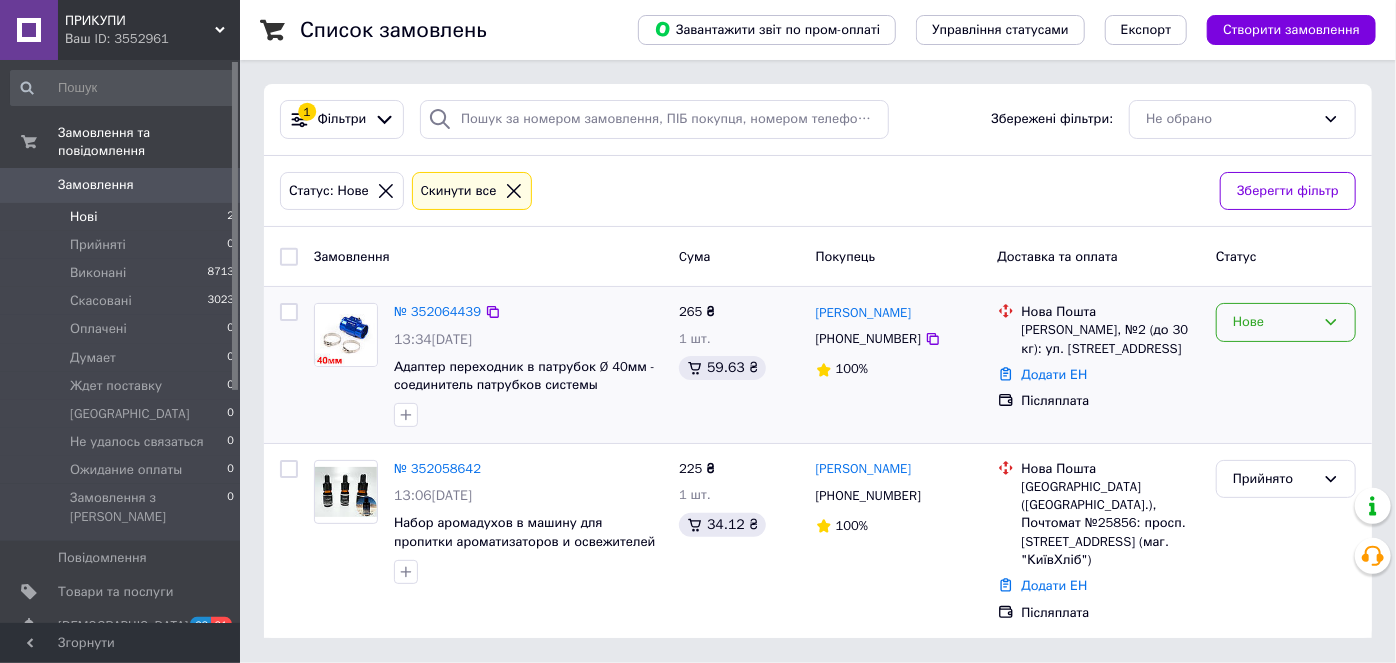 click 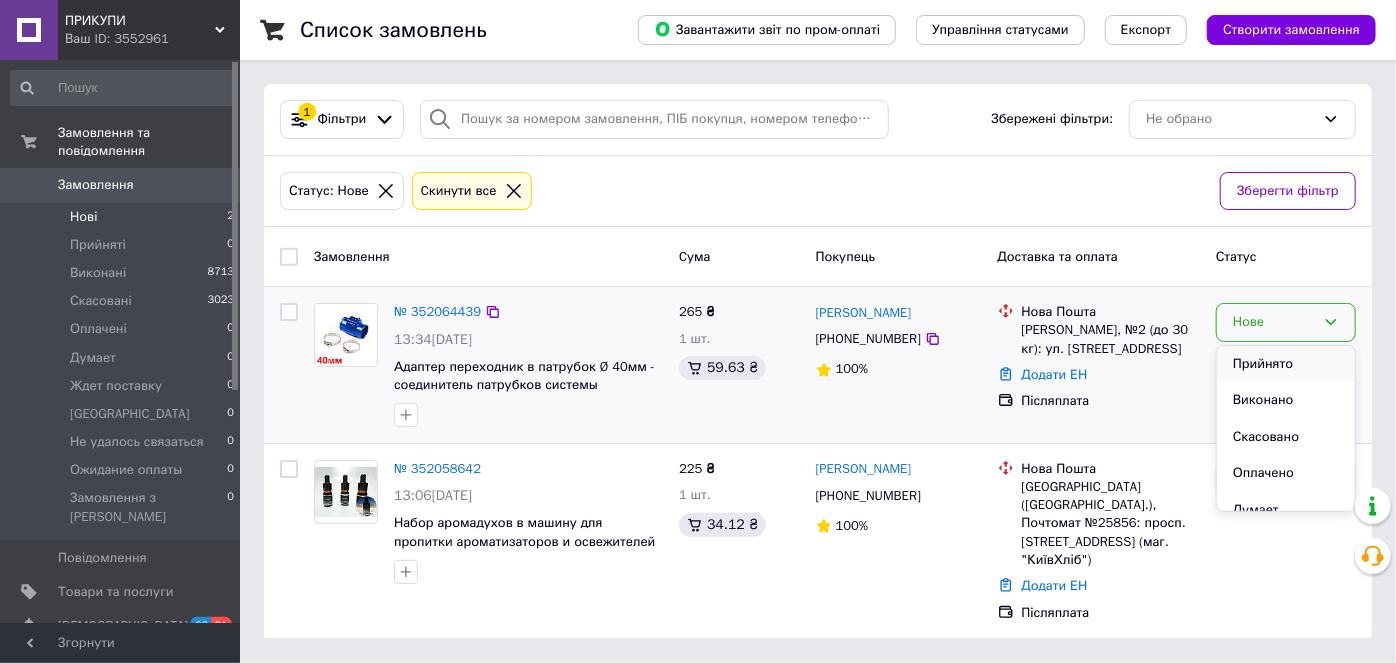 click on "Прийнято" at bounding box center [1286, 364] 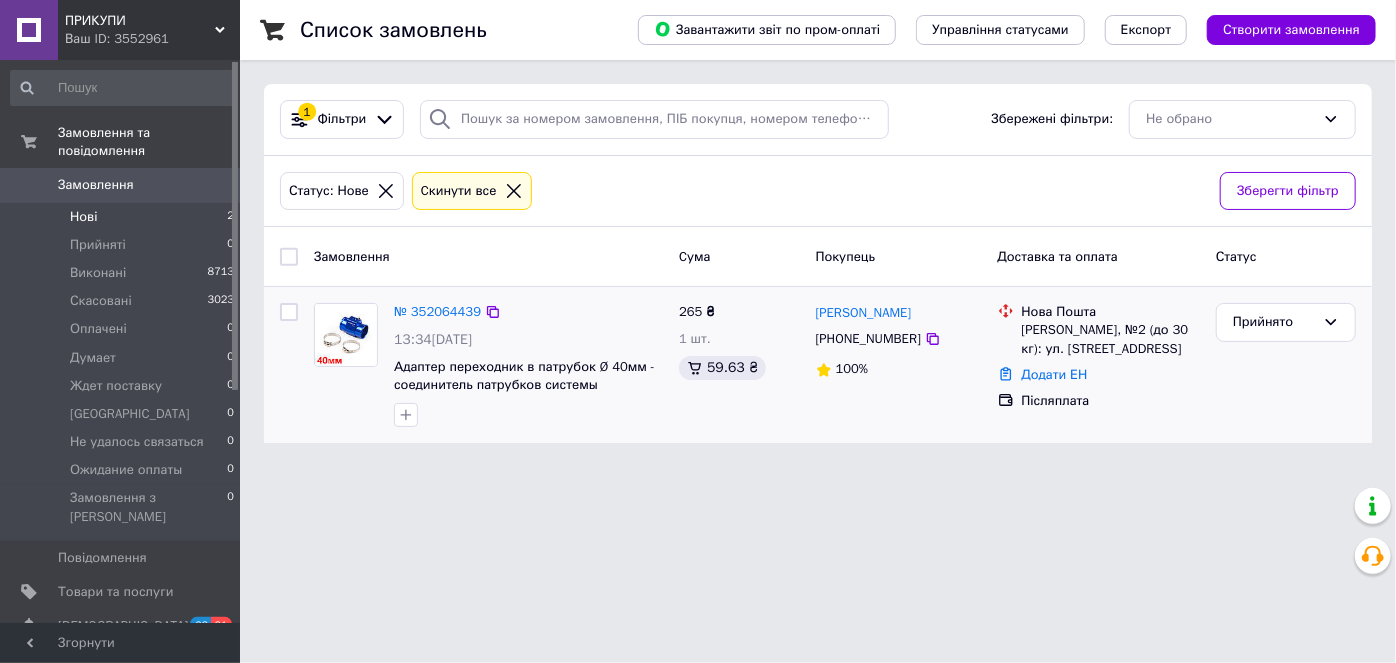 click on "Нові" at bounding box center (83, 217) 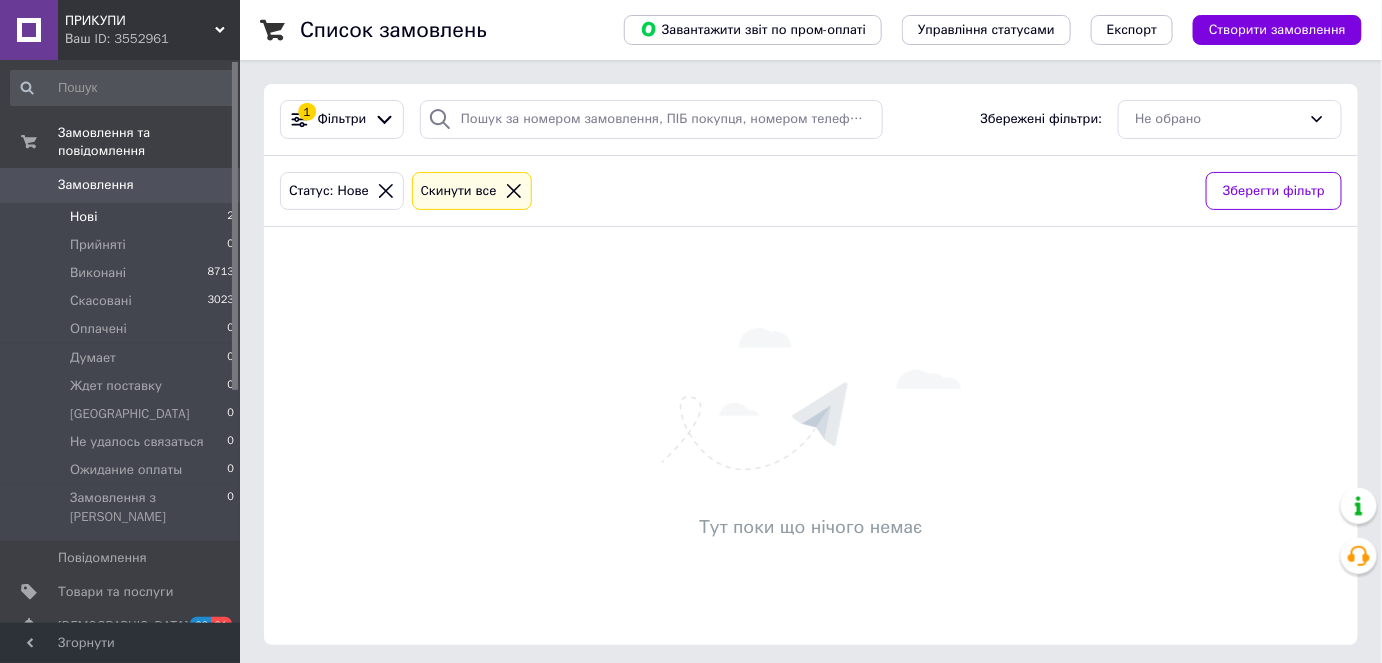 click on "Нові 2" at bounding box center (123, 217) 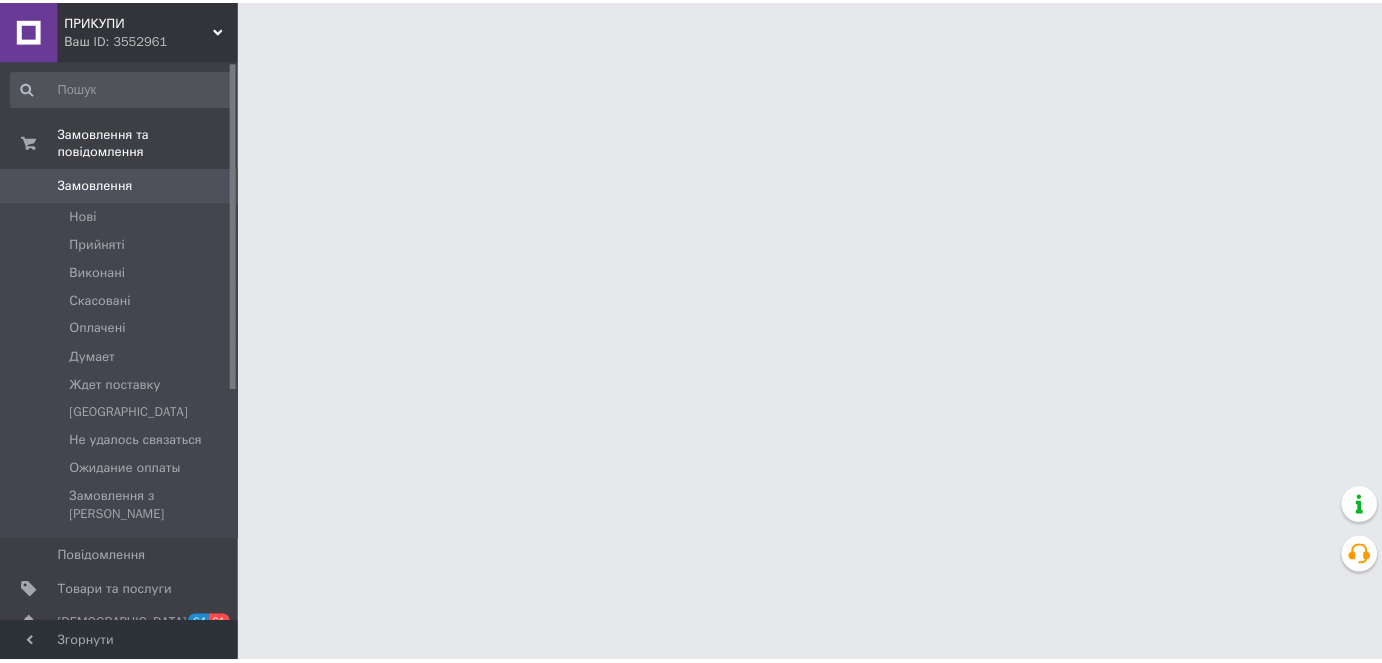 scroll, scrollTop: 0, scrollLeft: 0, axis: both 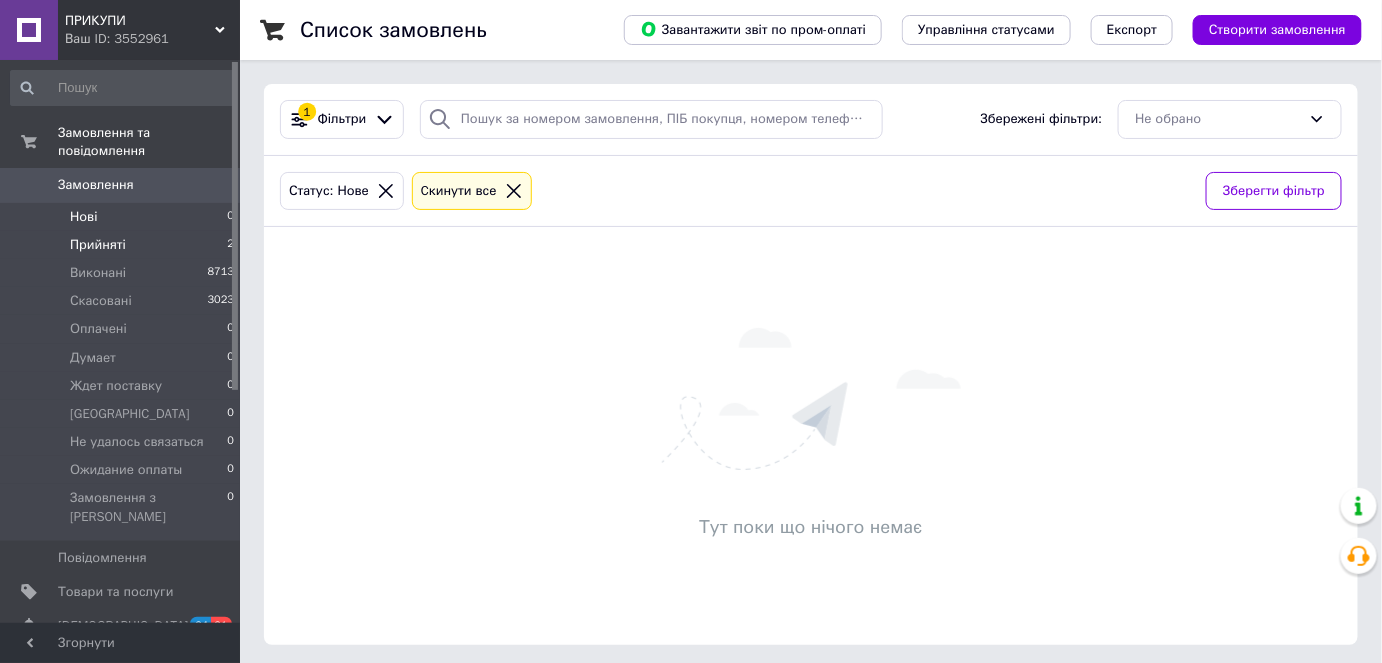 click on "Прийняті" at bounding box center (98, 245) 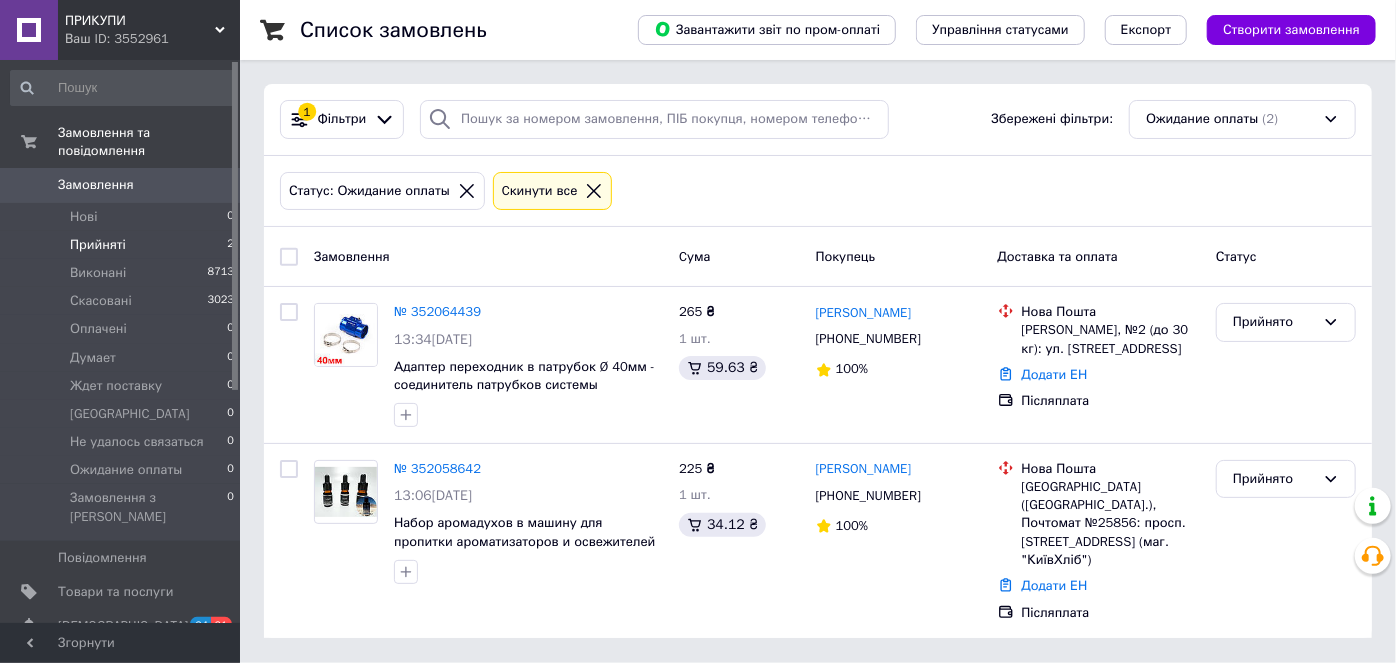 click on "№ 352058642" at bounding box center [437, 468] 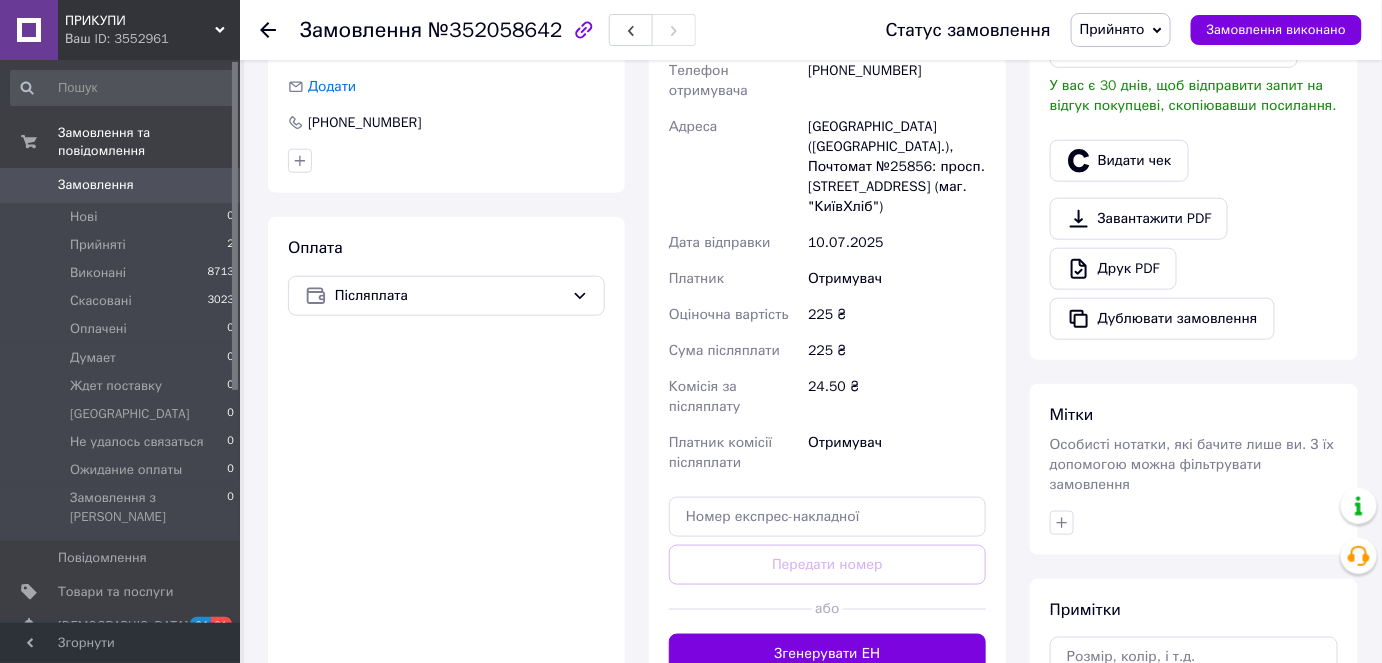 scroll, scrollTop: 727, scrollLeft: 0, axis: vertical 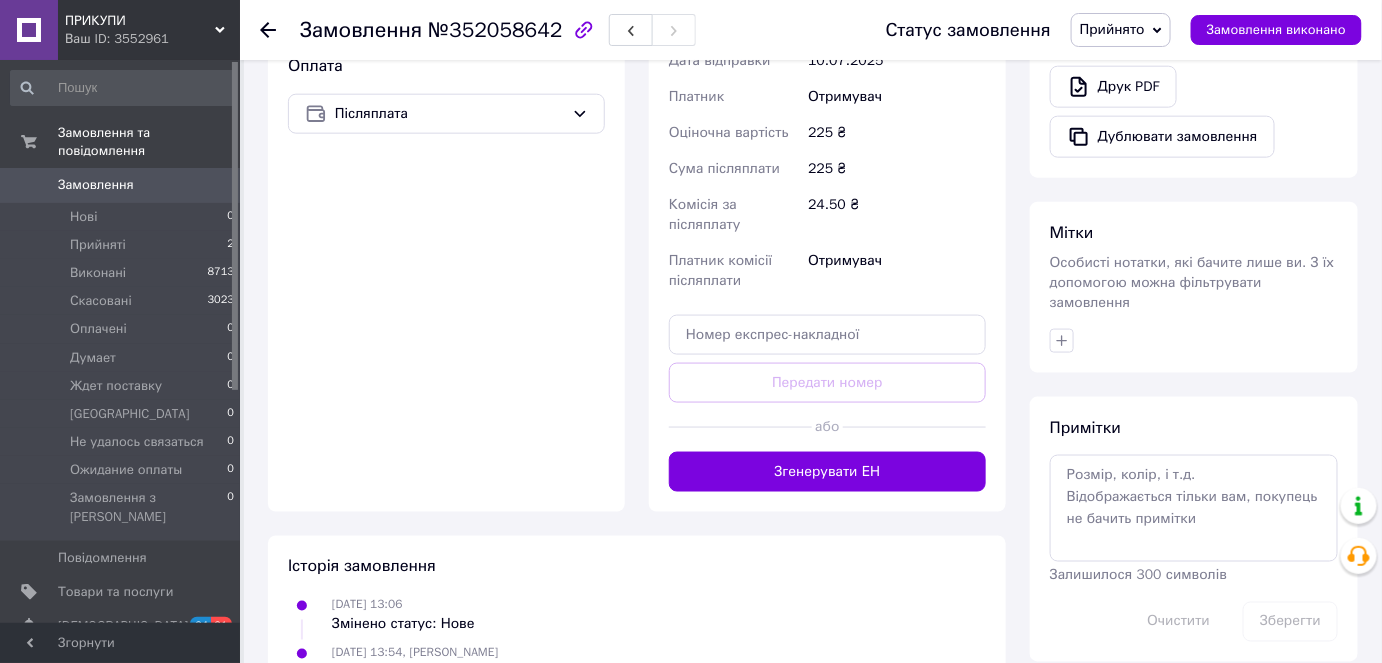click on "Згенерувати ЕН" at bounding box center (827, 472) 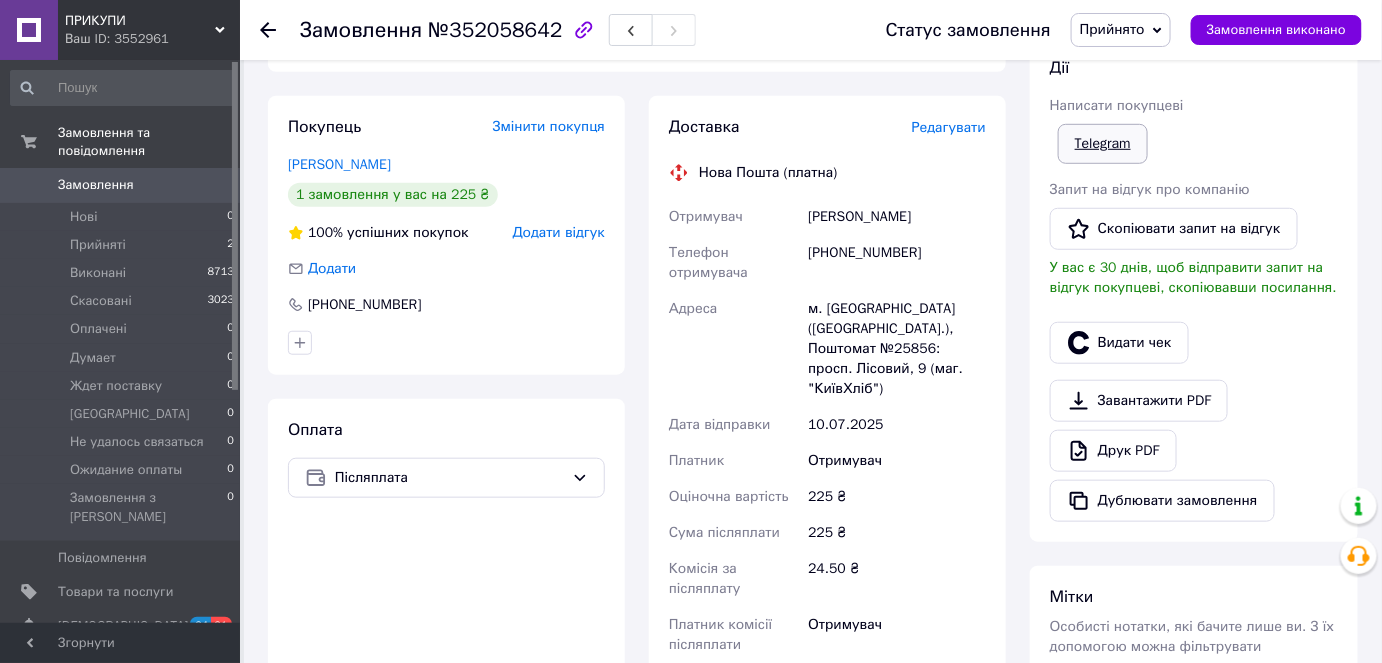 scroll, scrollTop: 181, scrollLeft: 0, axis: vertical 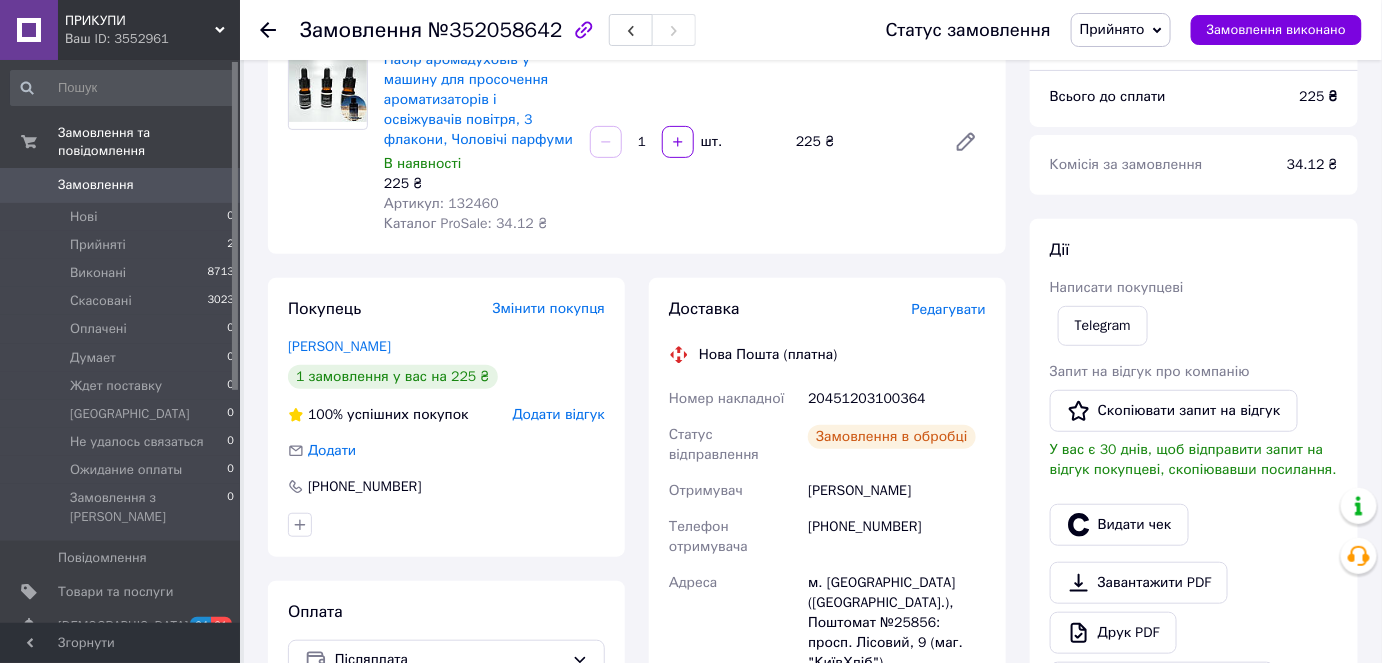 click 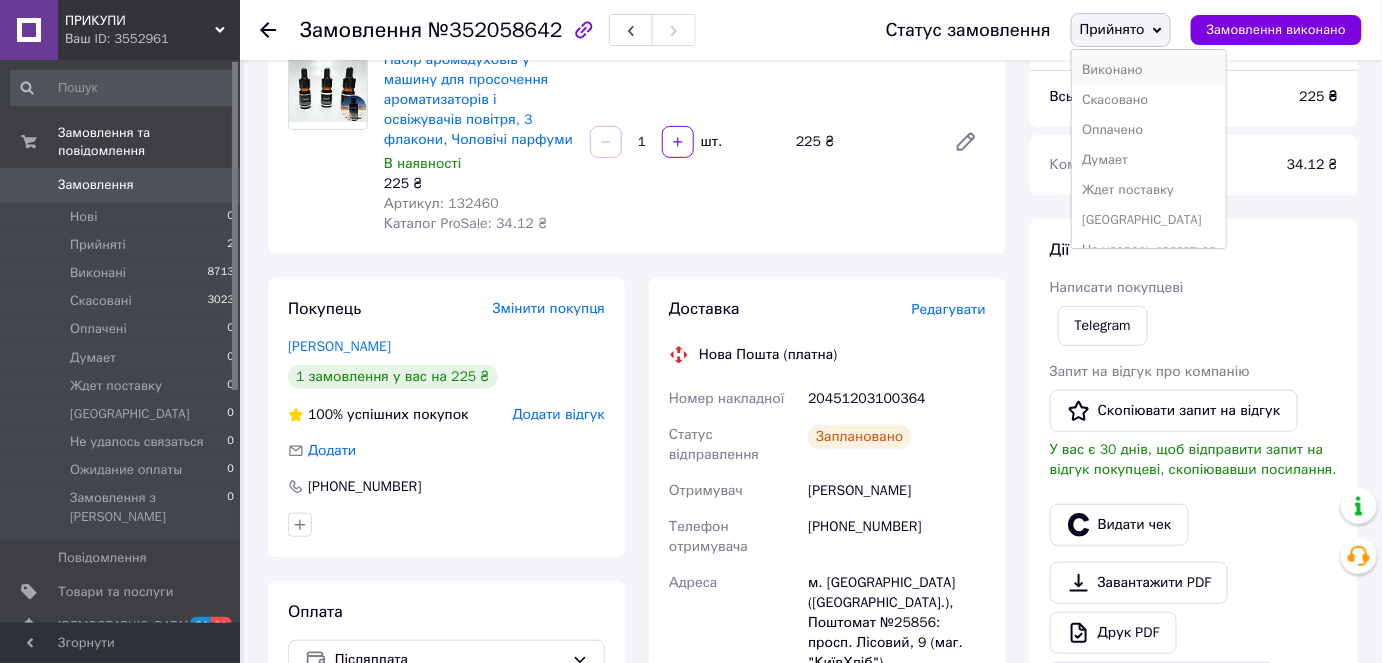 click on "Виконано" at bounding box center (1149, 70) 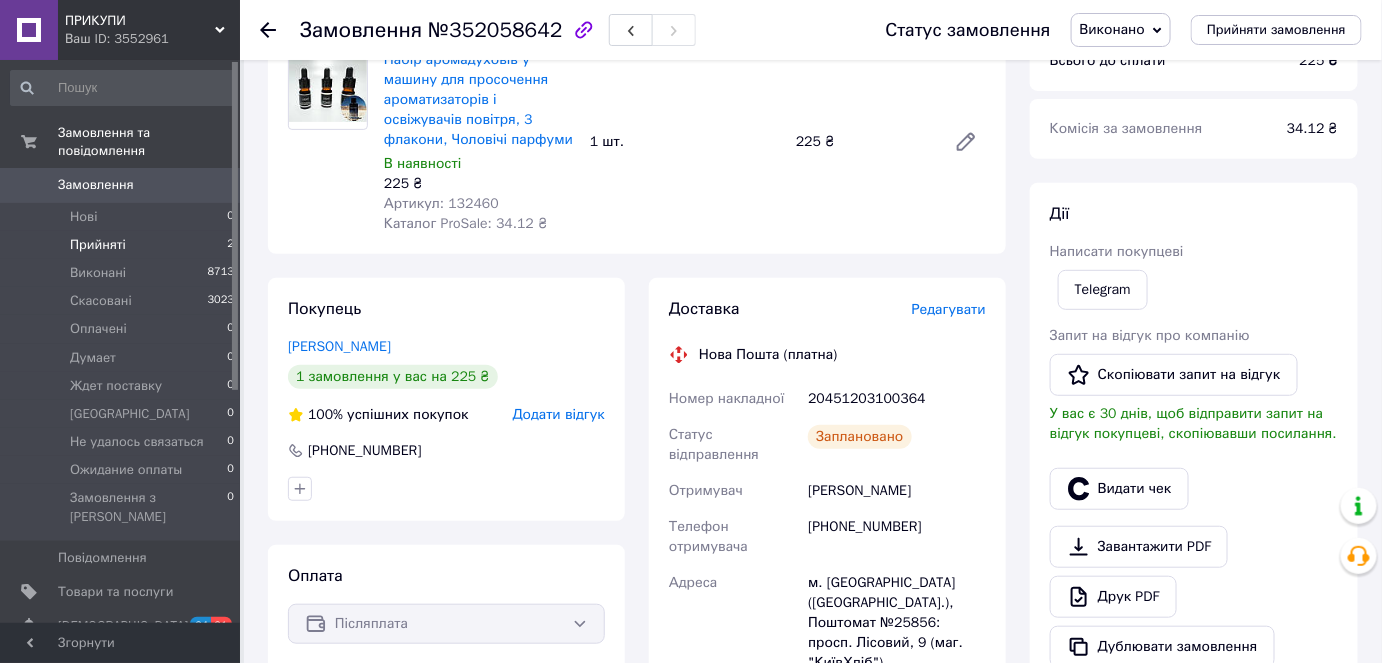 drag, startPoint x: 104, startPoint y: 233, endPoint x: 149, endPoint y: 236, distance: 45.099888 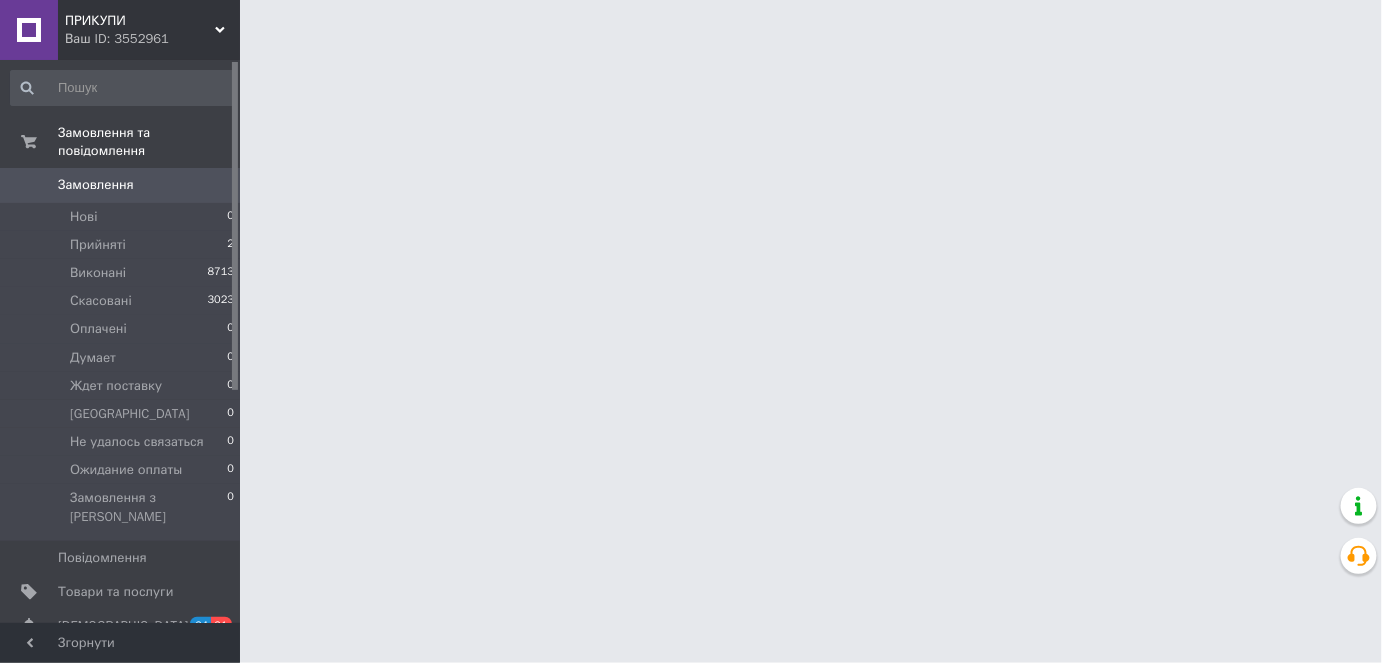 scroll, scrollTop: 0, scrollLeft: 0, axis: both 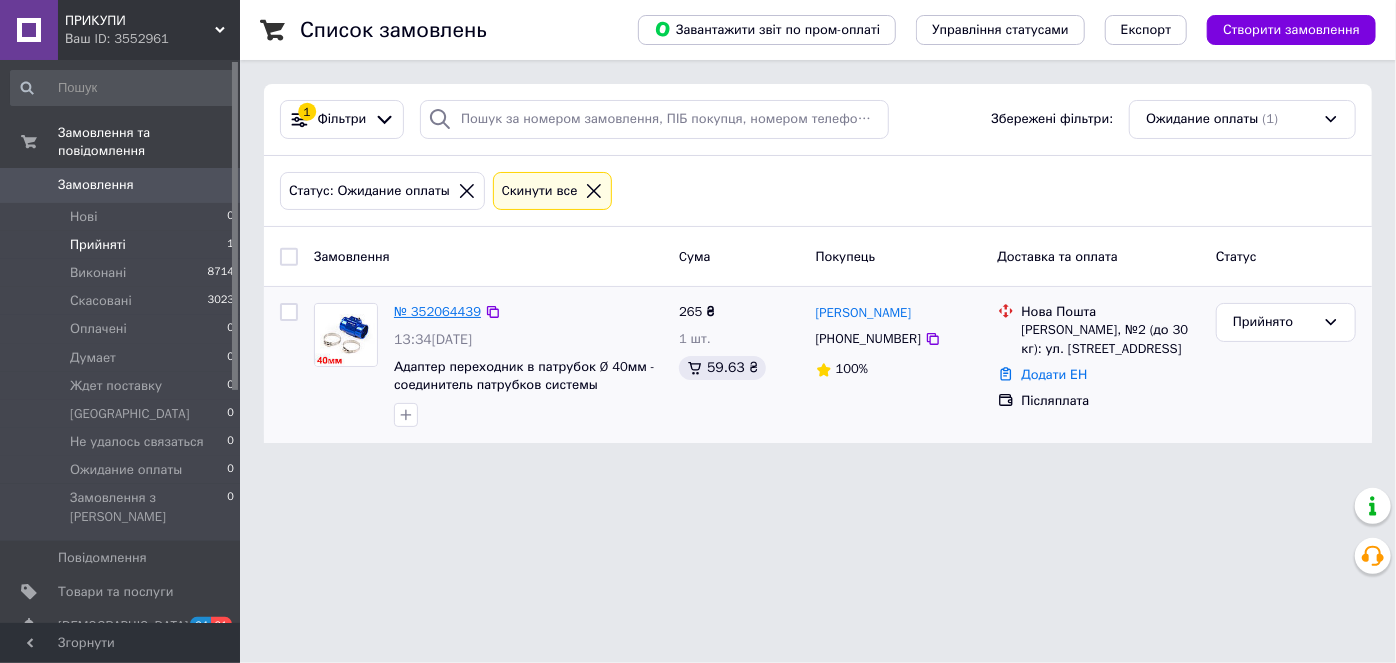 click on "№ 352064439" at bounding box center (437, 311) 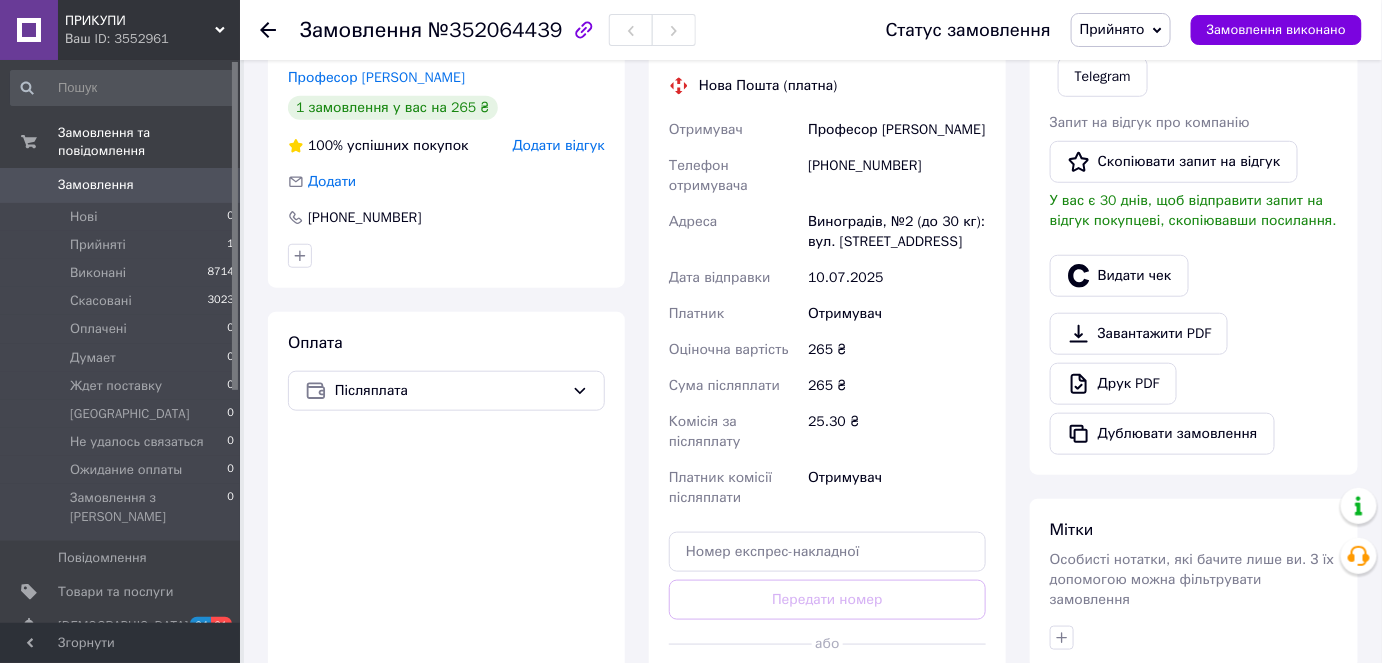 scroll, scrollTop: 703, scrollLeft: 0, axis: vertical 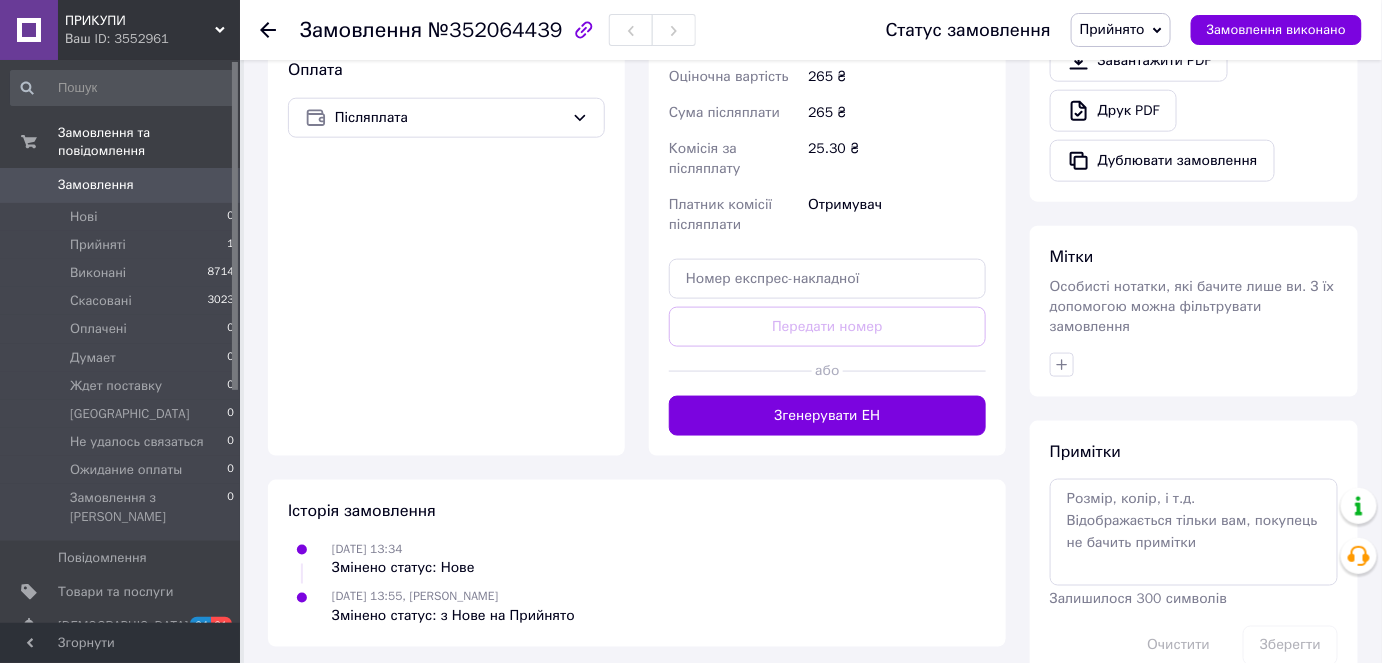 drag, startPoint x: 831, startPoint y: 416, endPoint x: 1168, endPoint y: 416, distance: 337 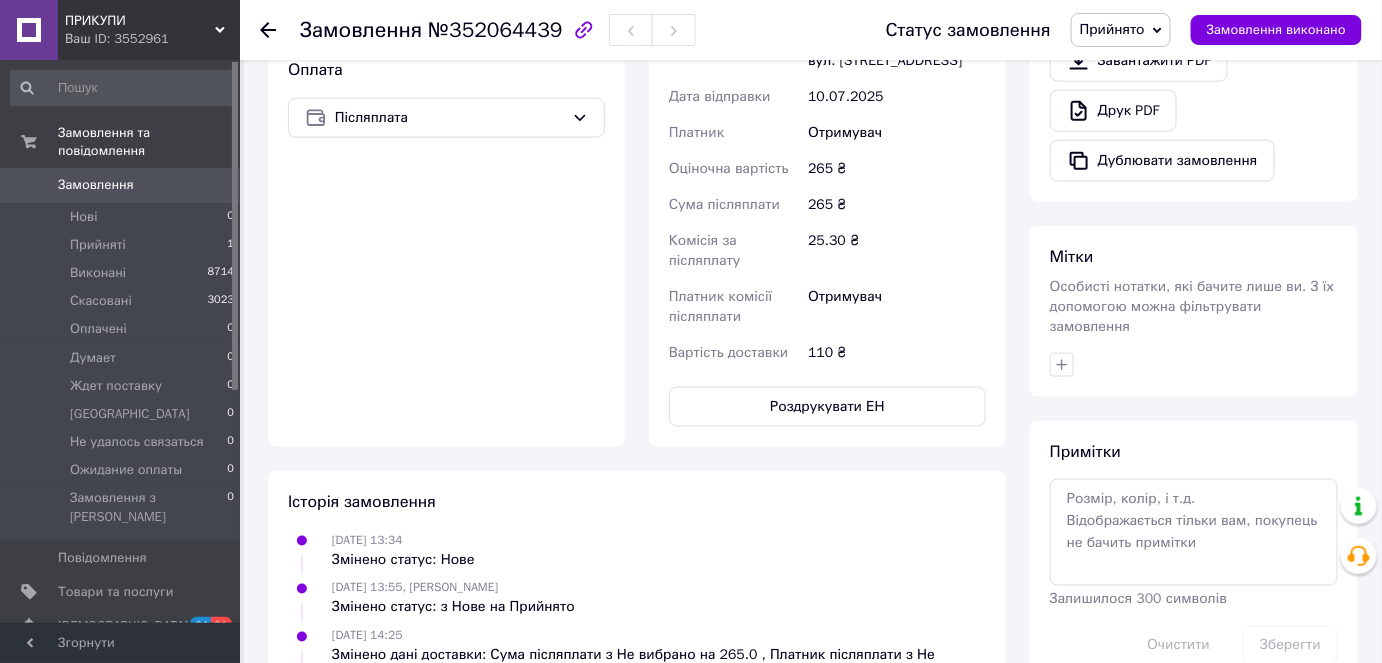 click 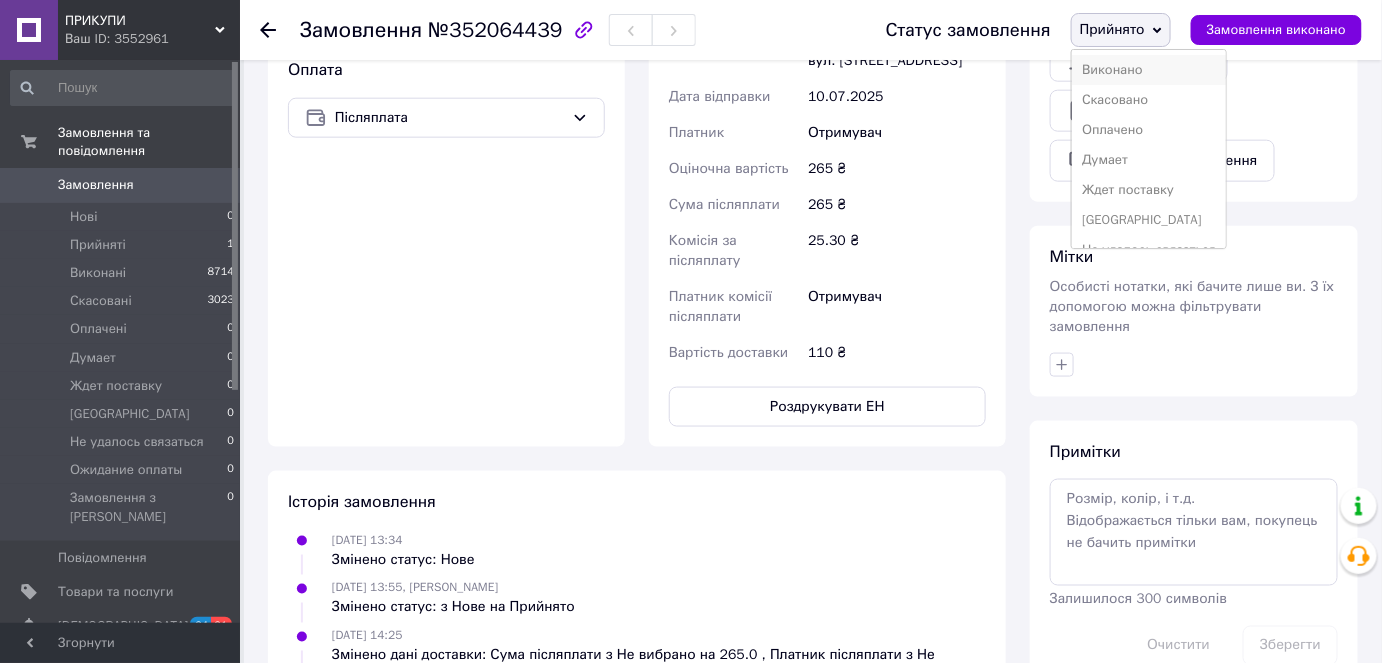 click on "Виконано" at bounding box center (1149, 70) 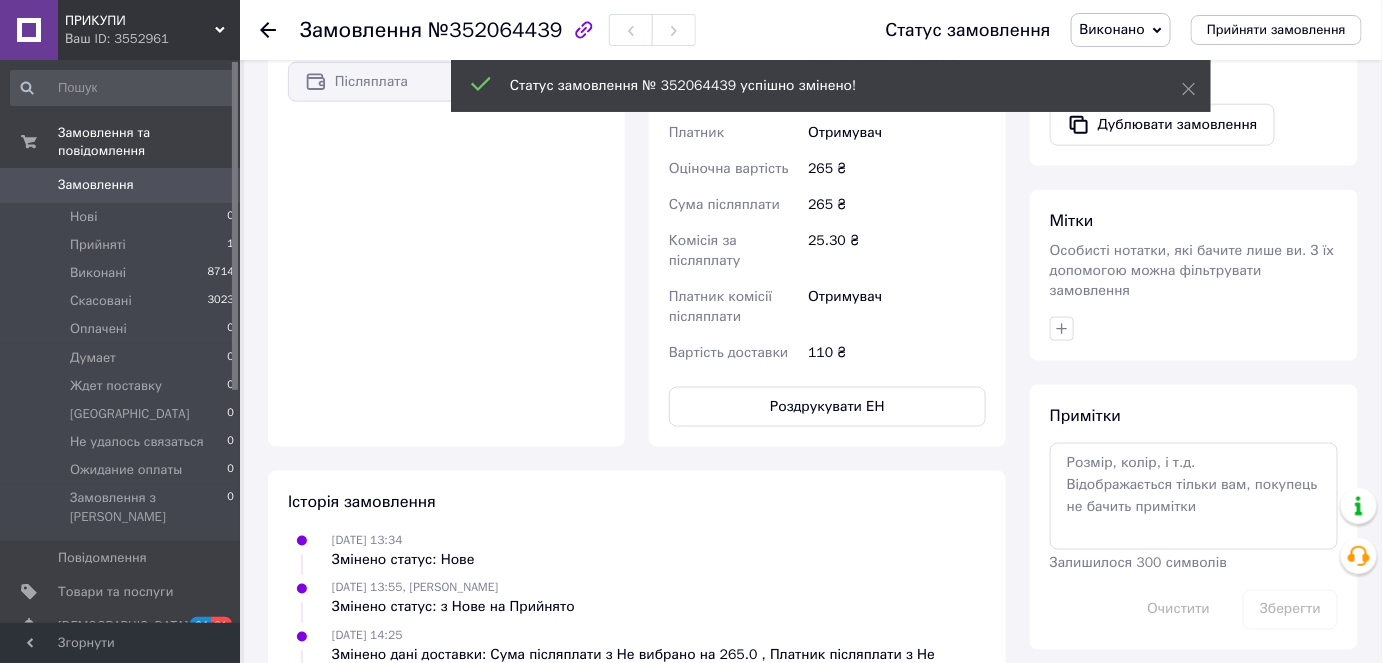 scroll, scrollTop: 521, scrollLeft: 0, axis: vertical 